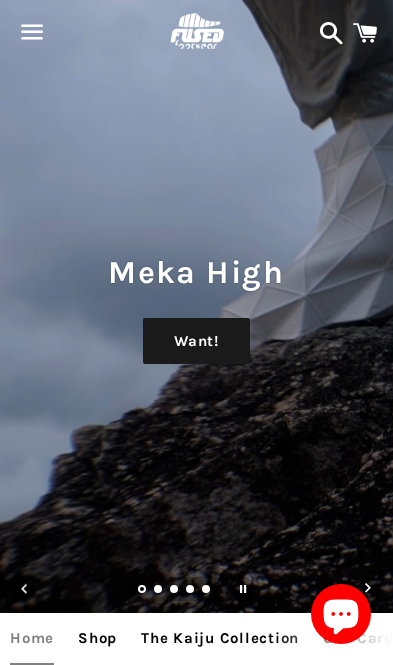 scroll, scrollTop: 0, scrollLeft: 0, axis: both 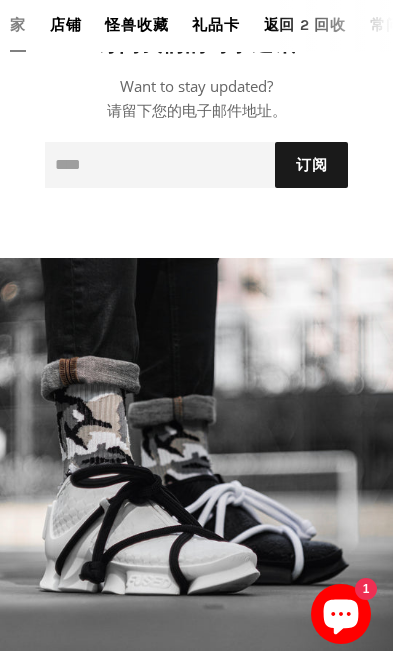 click on "店铺" at bounding box center [66, 25] 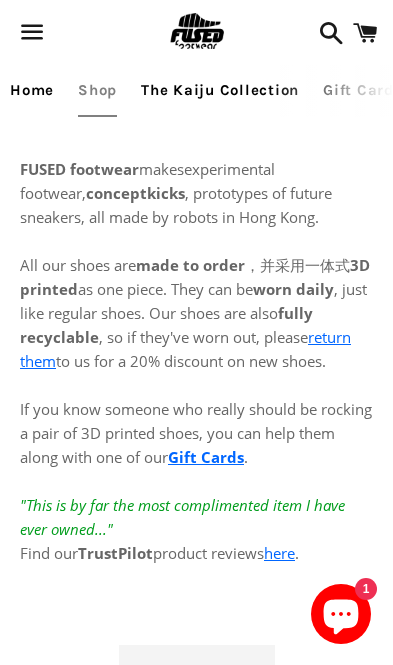 scroll, scrollTop: 0, scrollLeft: 0, axis: both 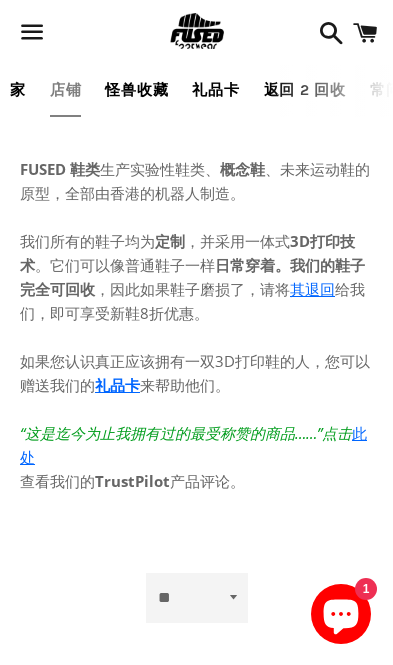 click on "Home" at bounding box center [18, 90] 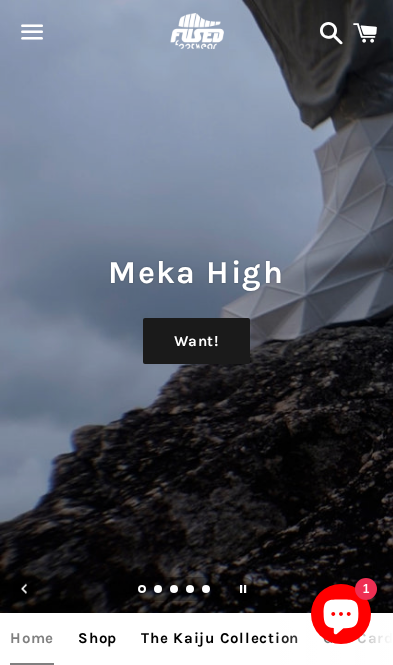 scroll, scrollTop: 0, scrollLeft: 0, axis: both 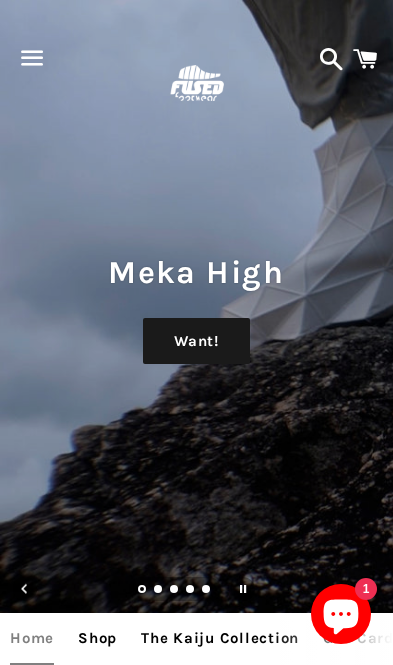 click at bounding box center (32, 58) 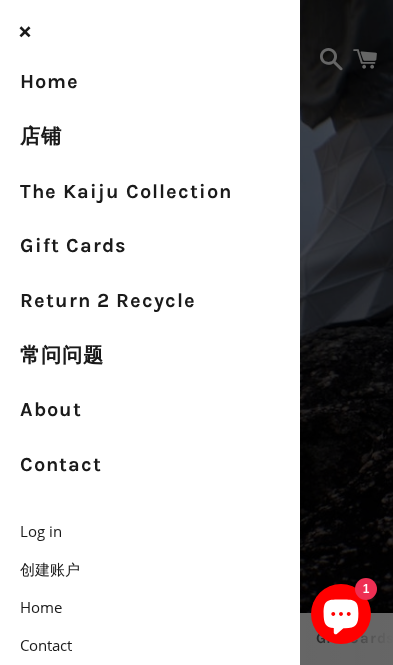 click on "菜单
搜索
大车
梅卡高中
想！
科多兽半透明
得到！
融合科多兽
爱！
FUSED 爱尔兰" at bounding box center [196, 332] 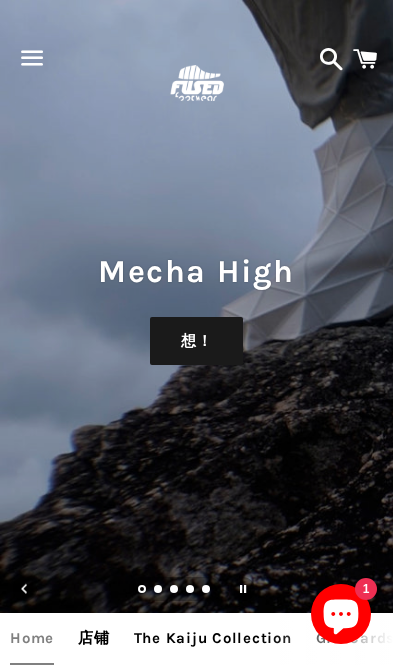 scroll, scrollTop: 0, scrollLeft: 0, axis: both 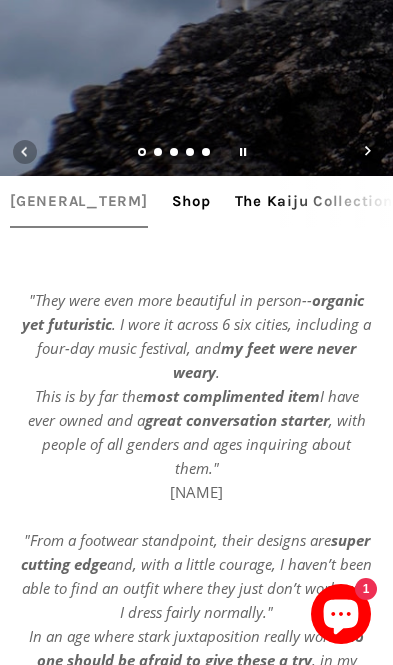 click on "The Kaiju Collection" at bounding box center (314, 201) 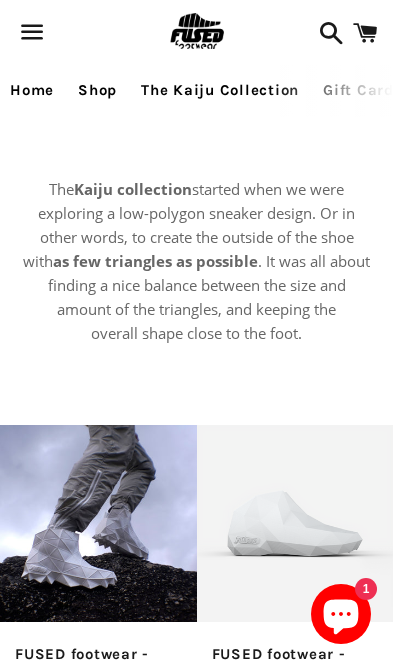 scroll, scrollTop: 0, scrollLeft: 0, axis: both 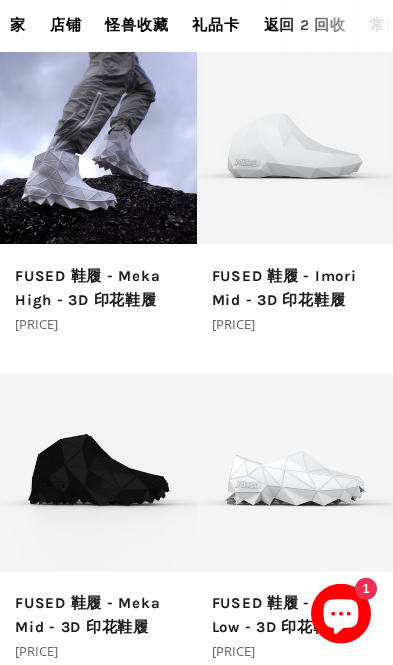 click at bounding box center (98, 145) 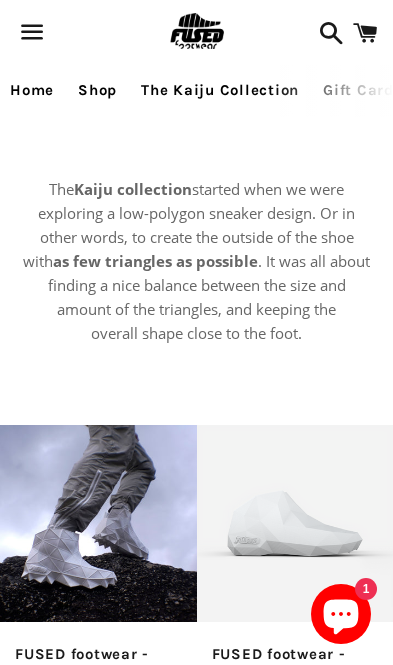 scroll, scrollTop: 307, scrollLeft: 0, axis: vertical 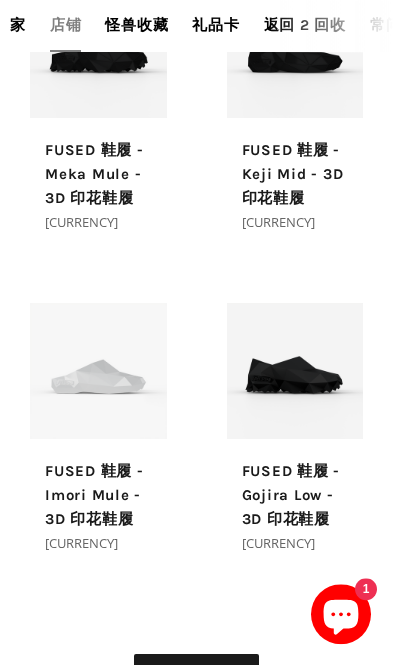 click on "查看更多" at bounding box center (196, 678) 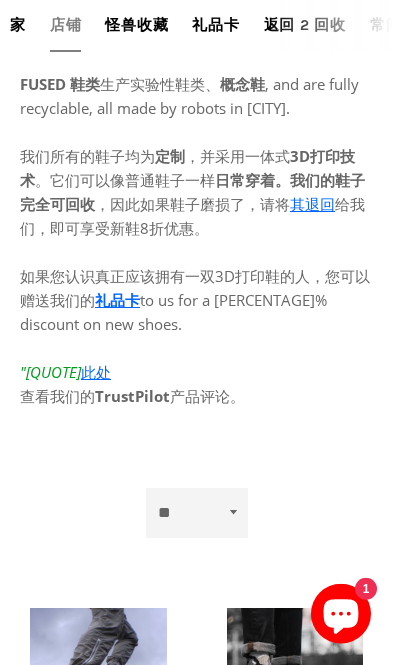 scroll, scrollTop: 0, scrollLeft: 0, axis: both 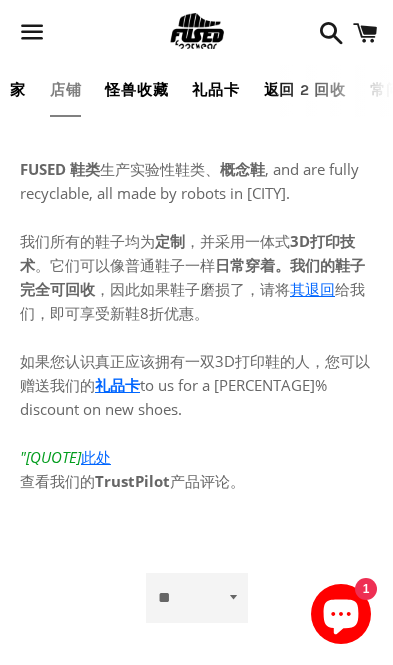 click at bounding box center [32, 32] 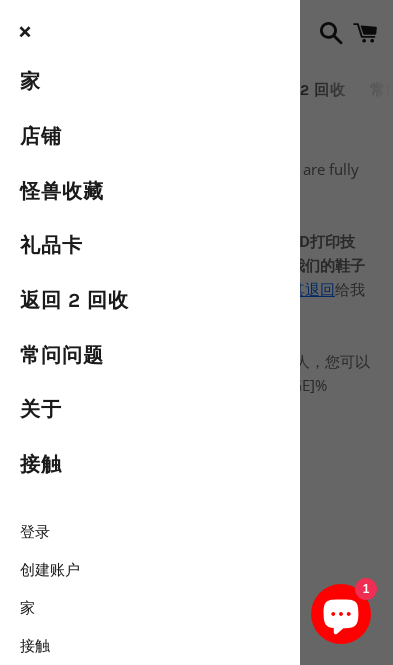 click on "菜单
搜索
大车
家
店铺
怪兽收藏
礼品卡
返回 2 回收
常问问题
关于
接触" at bounding box center [196, 3150] 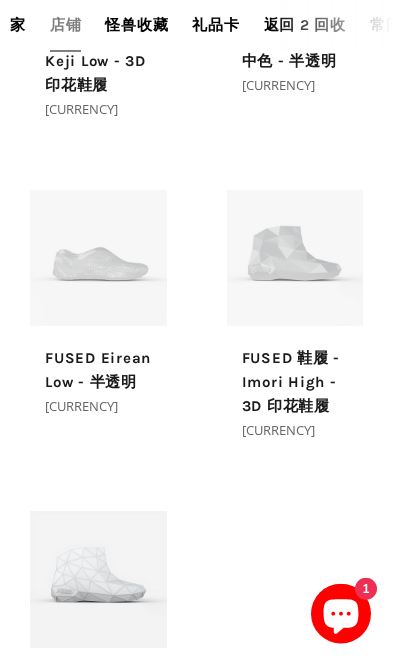 scroll, scrollTop: 4897, scrollLeft: 0, axis: vertical 